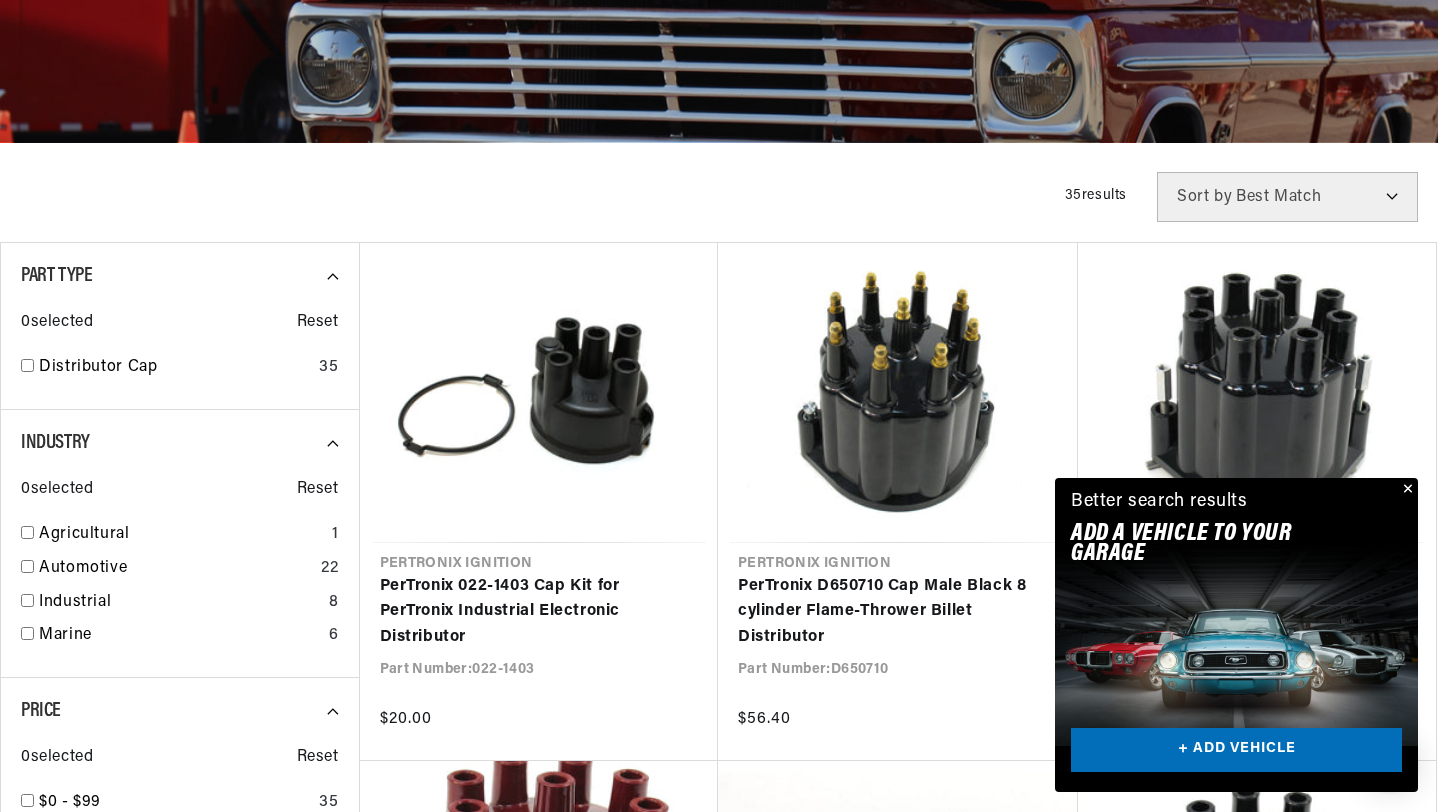 scroll, scrollTop: 1084, scrollLeft: 0, axis: vertical 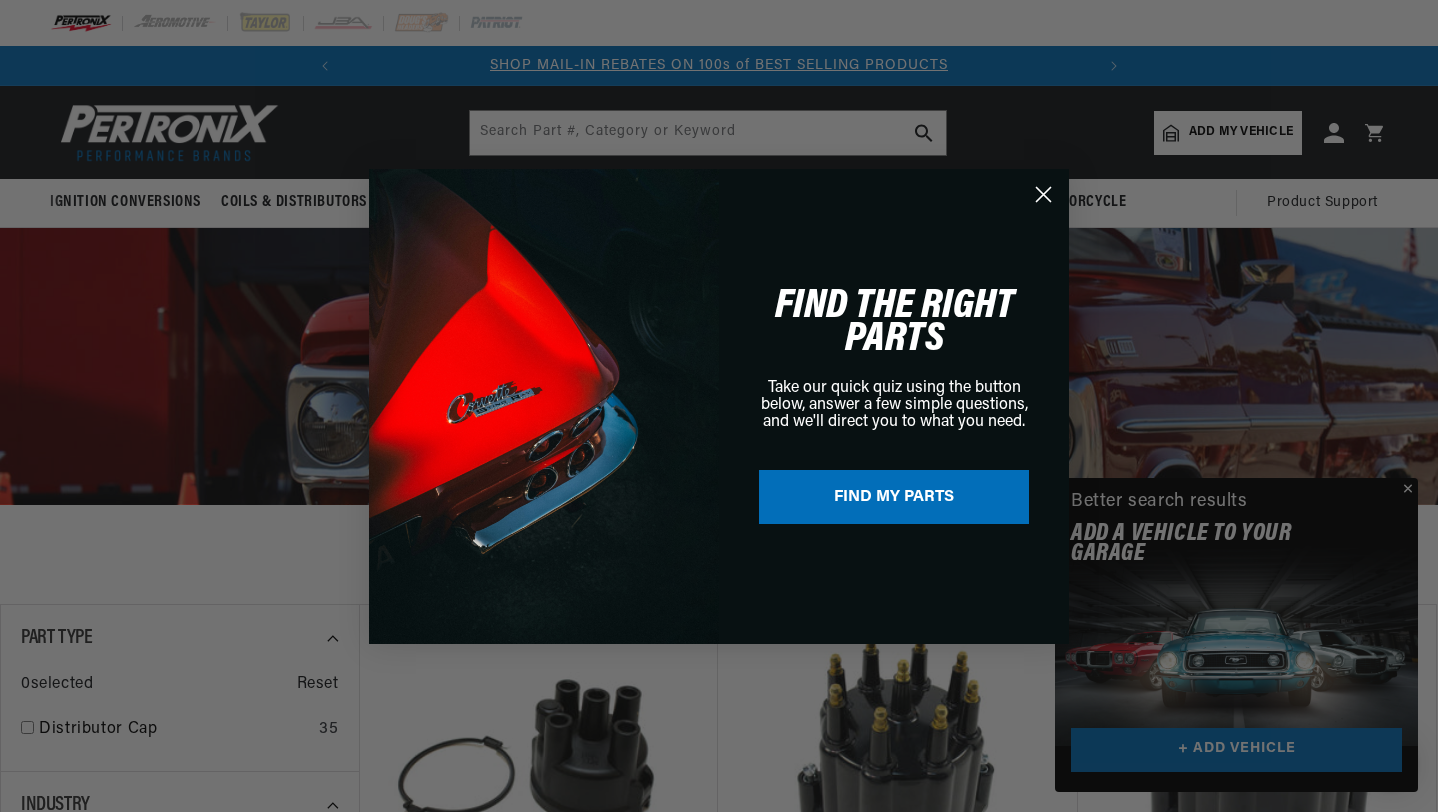 click 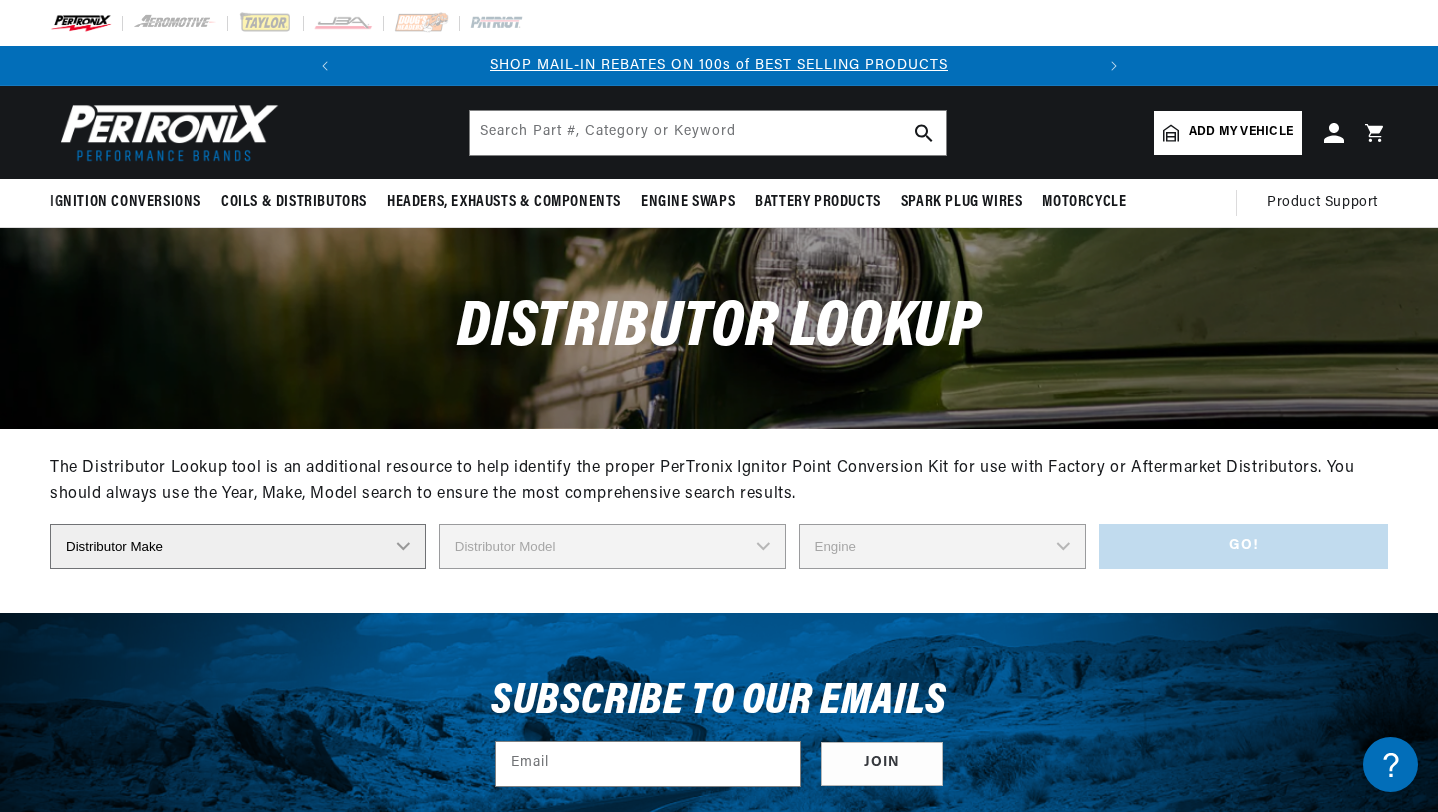 scroll, scrollTop: 0, scrollLeft: 0, axis: both 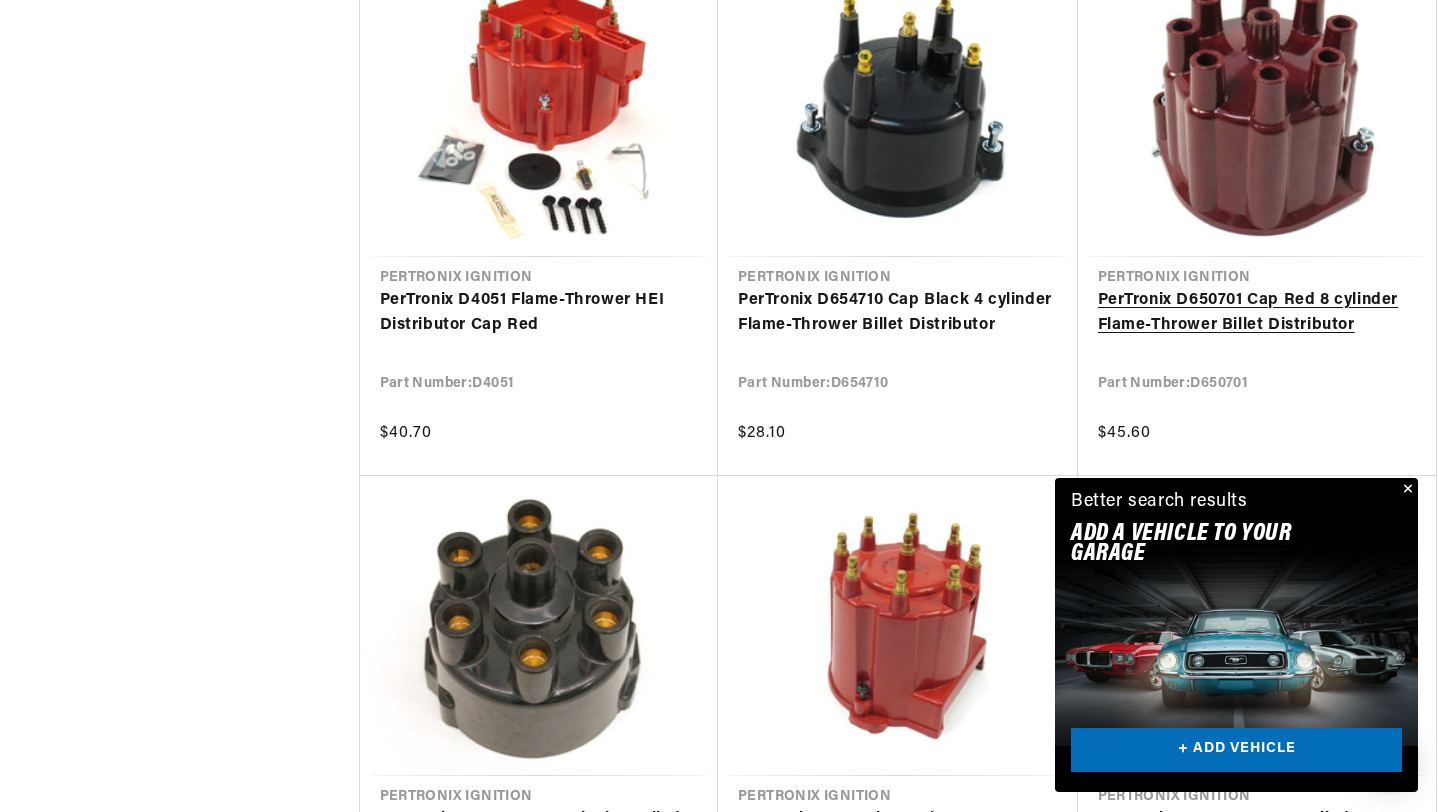 click on "PerTronix D650701 Cap Red 8 cylinder Flame-Thrower Billet Distributor" at bounding box center (1257, 313) 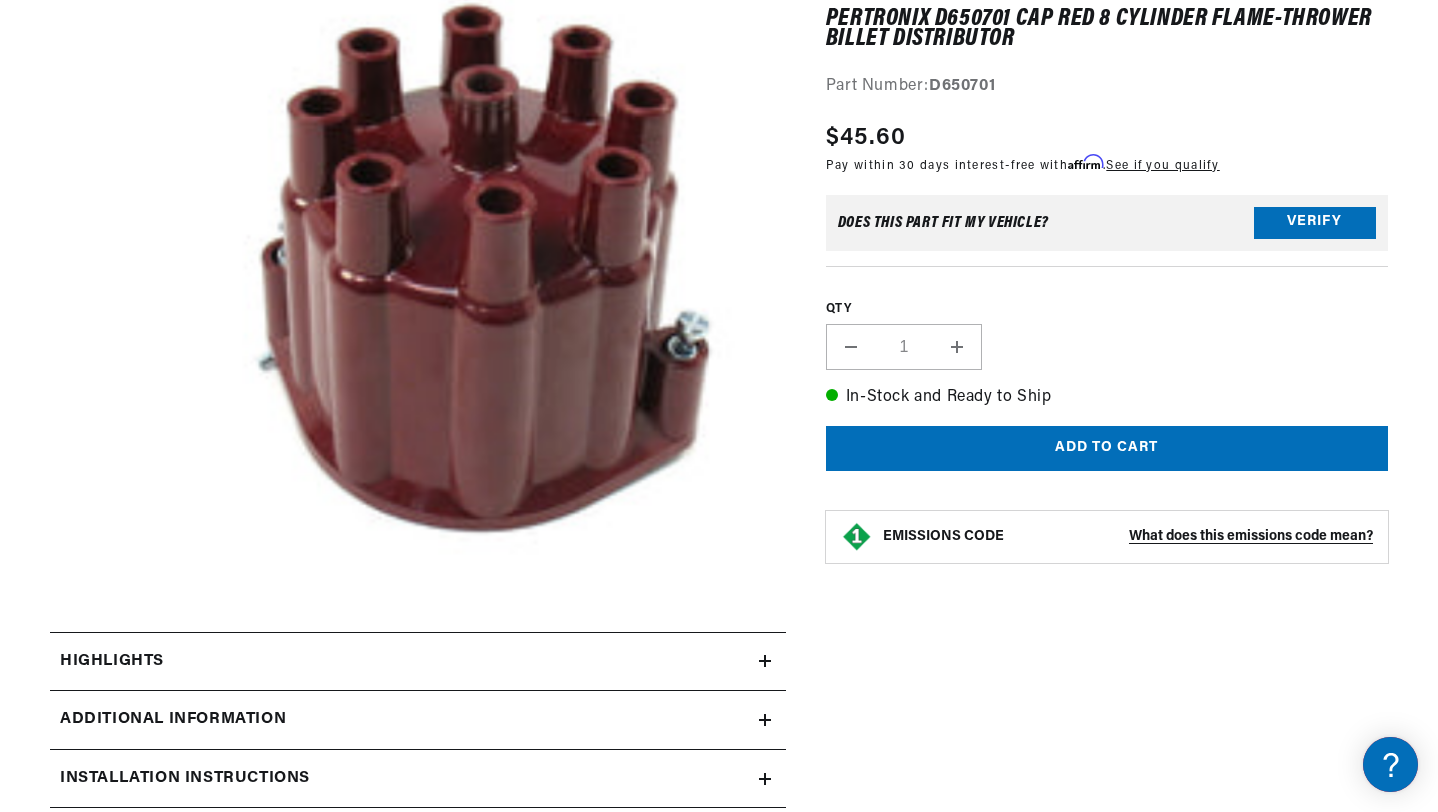 scroll, scrollTop: 0, scrollLeft: 0, axis: both 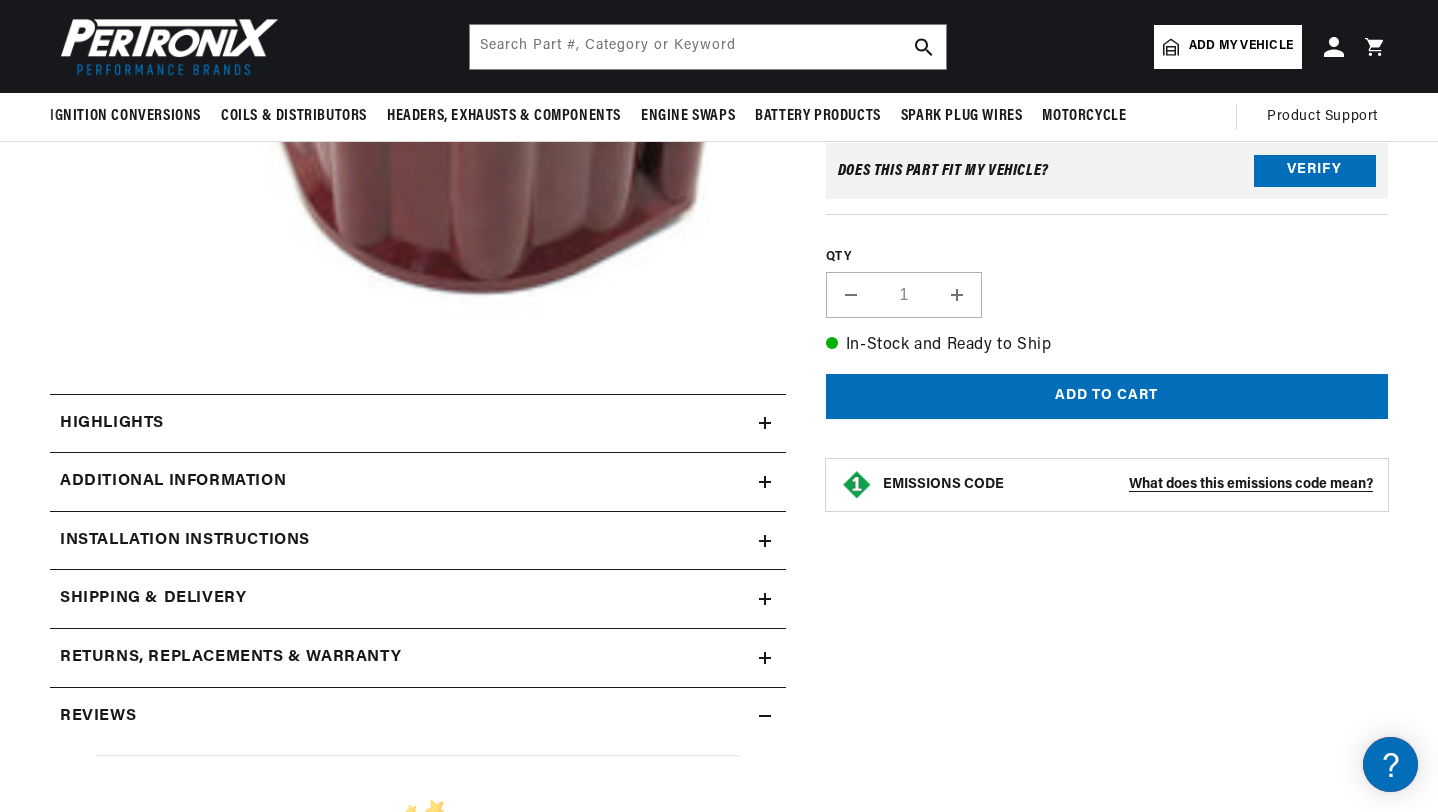 click 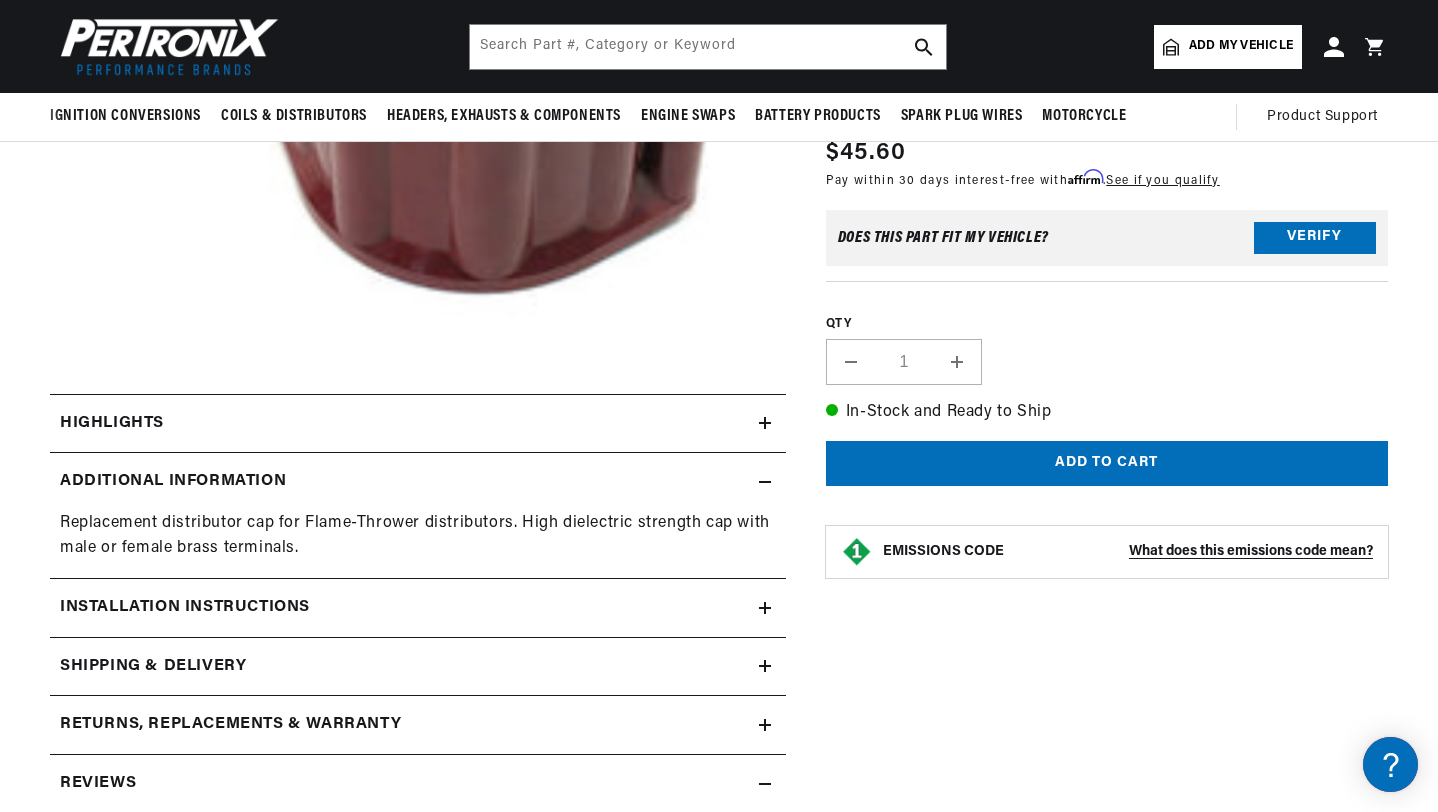 scroll, scrollTop: 0, scrollLeft: 747, axis: horizontal 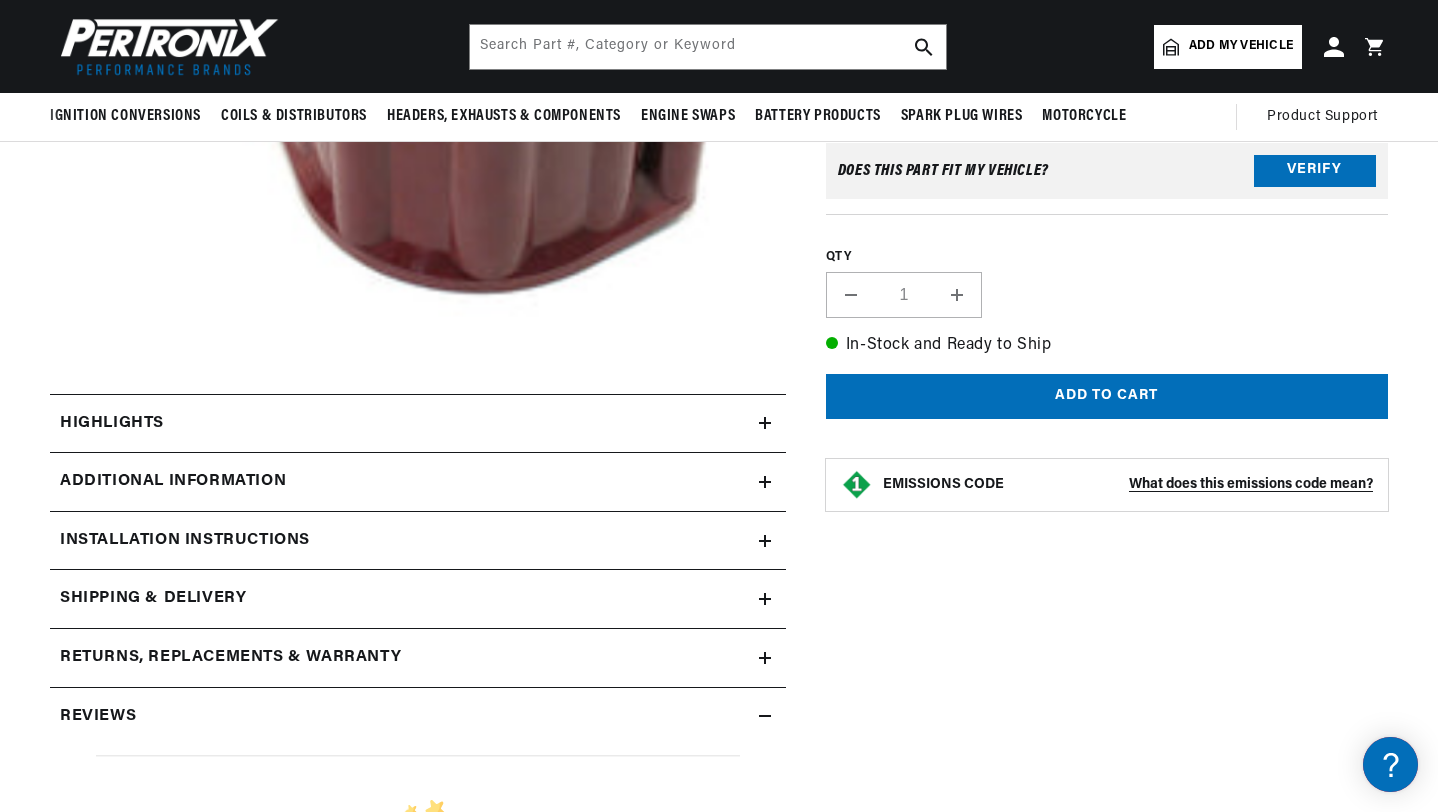 click 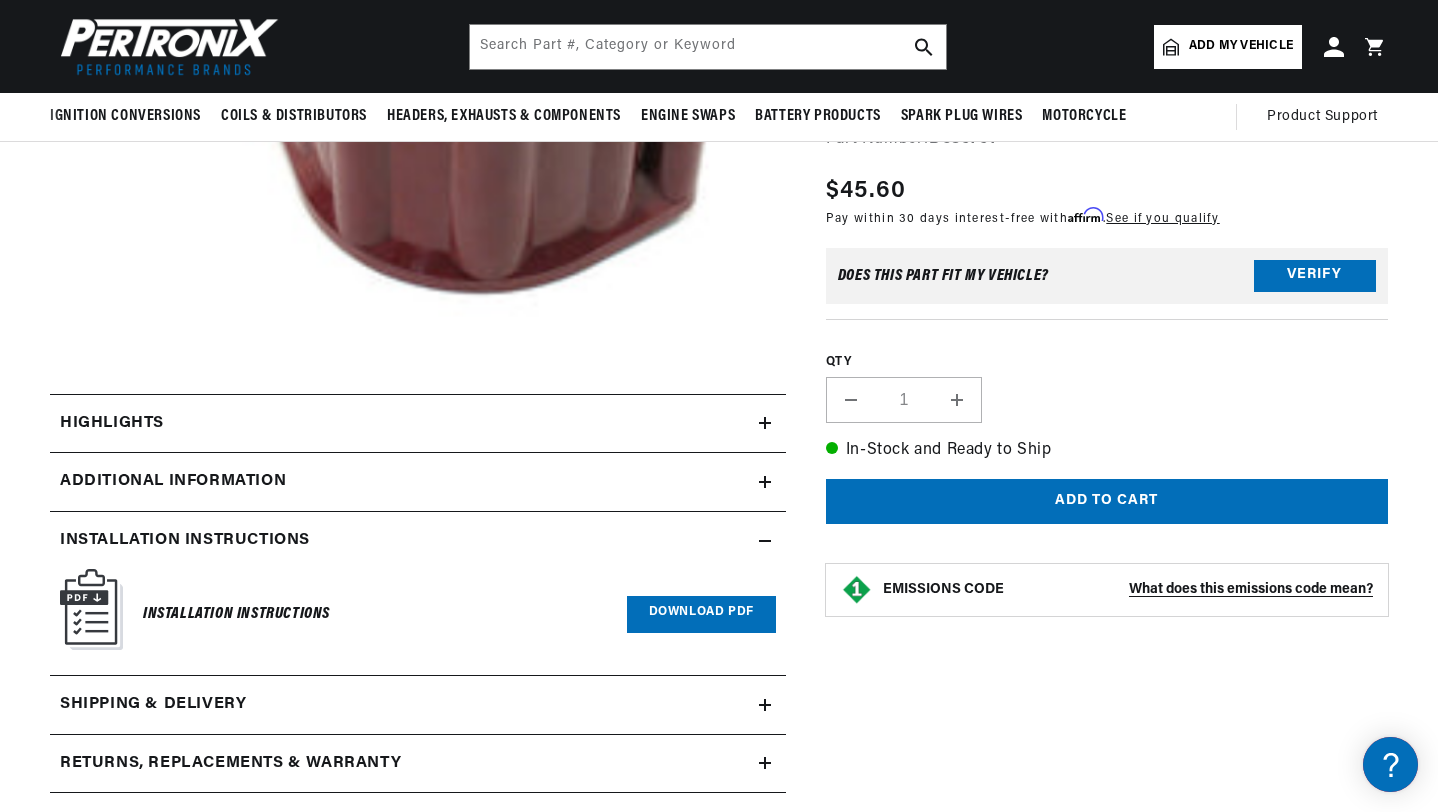 click 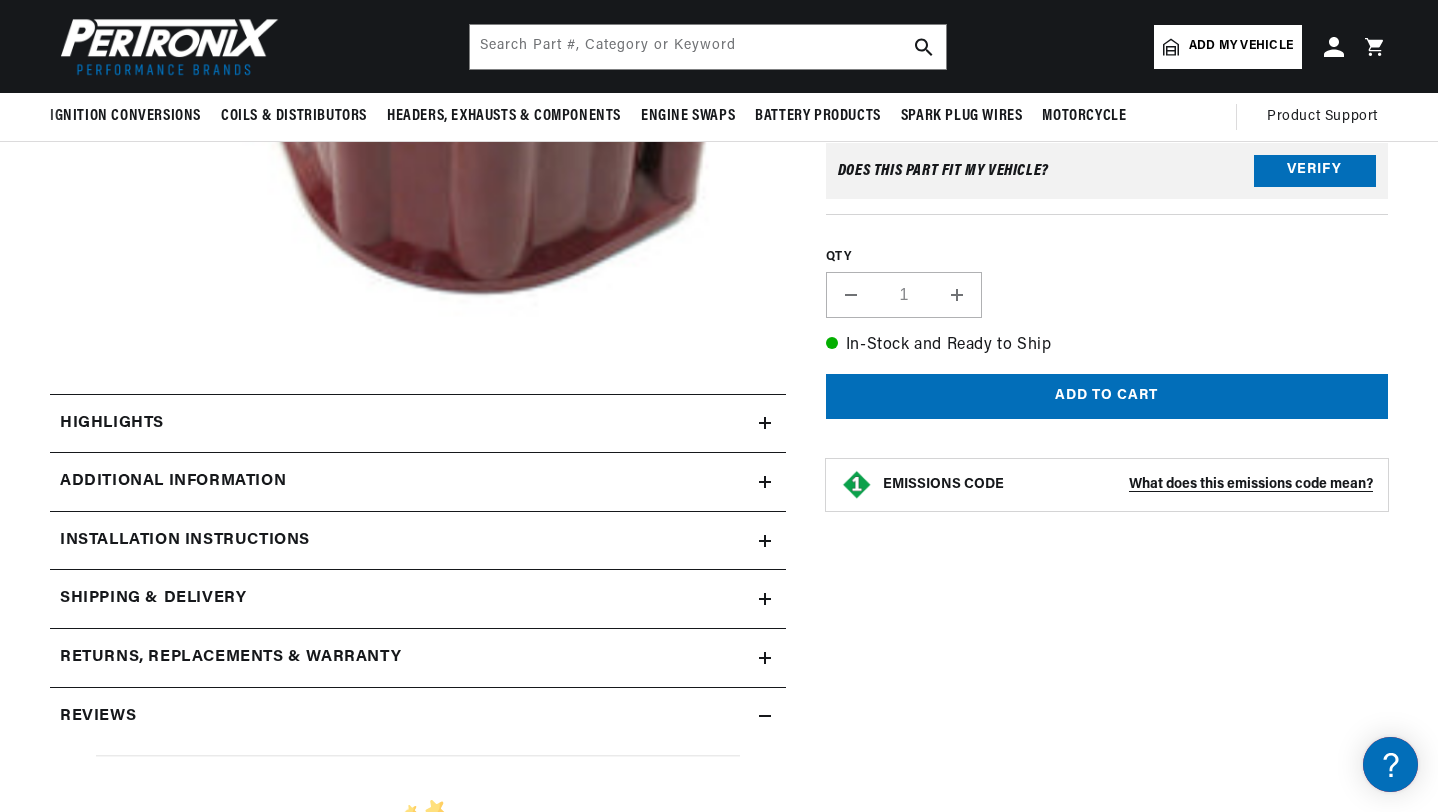 scroll, scrollTop: 0, scrollLeft: 0, axis: both 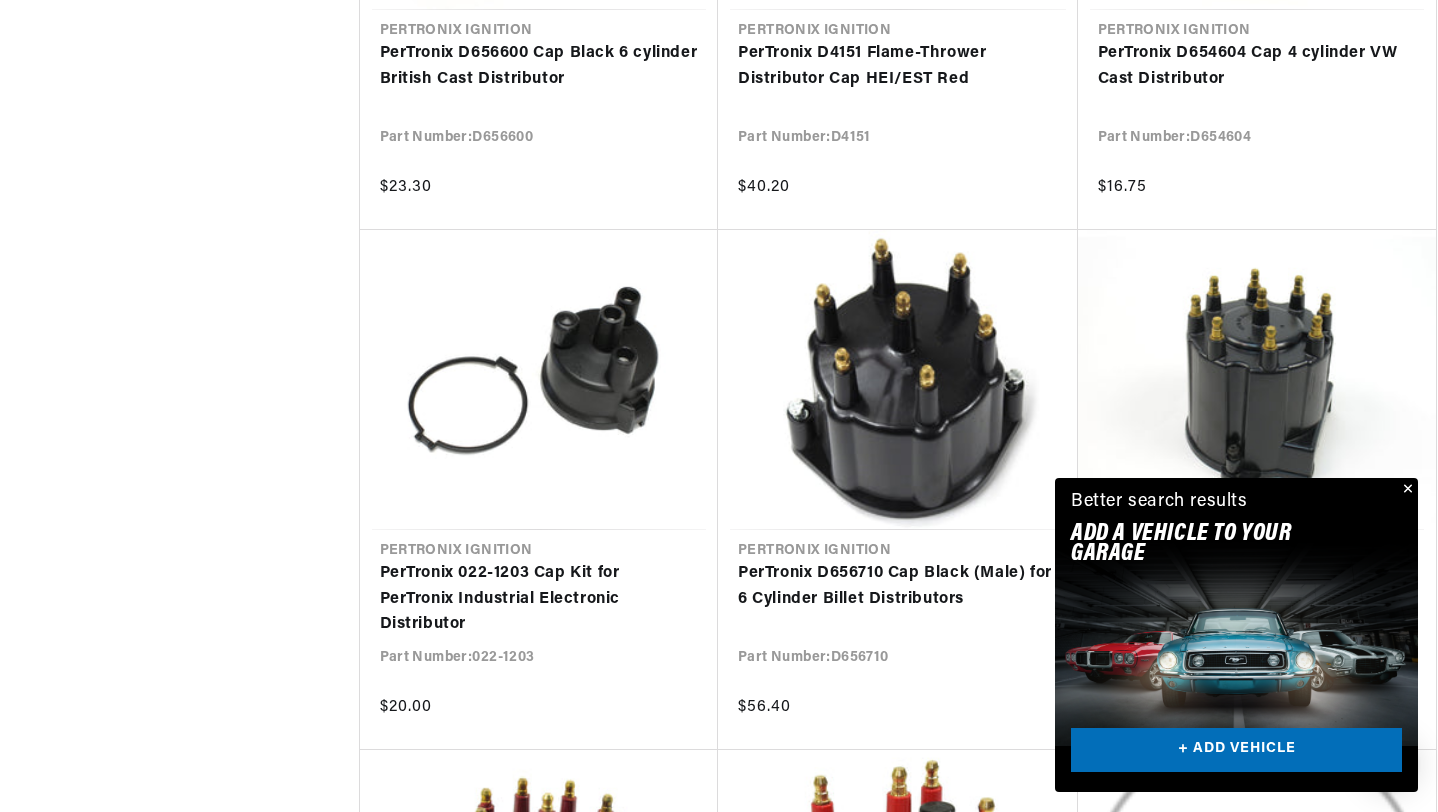click at bounding box center [1406, 490] 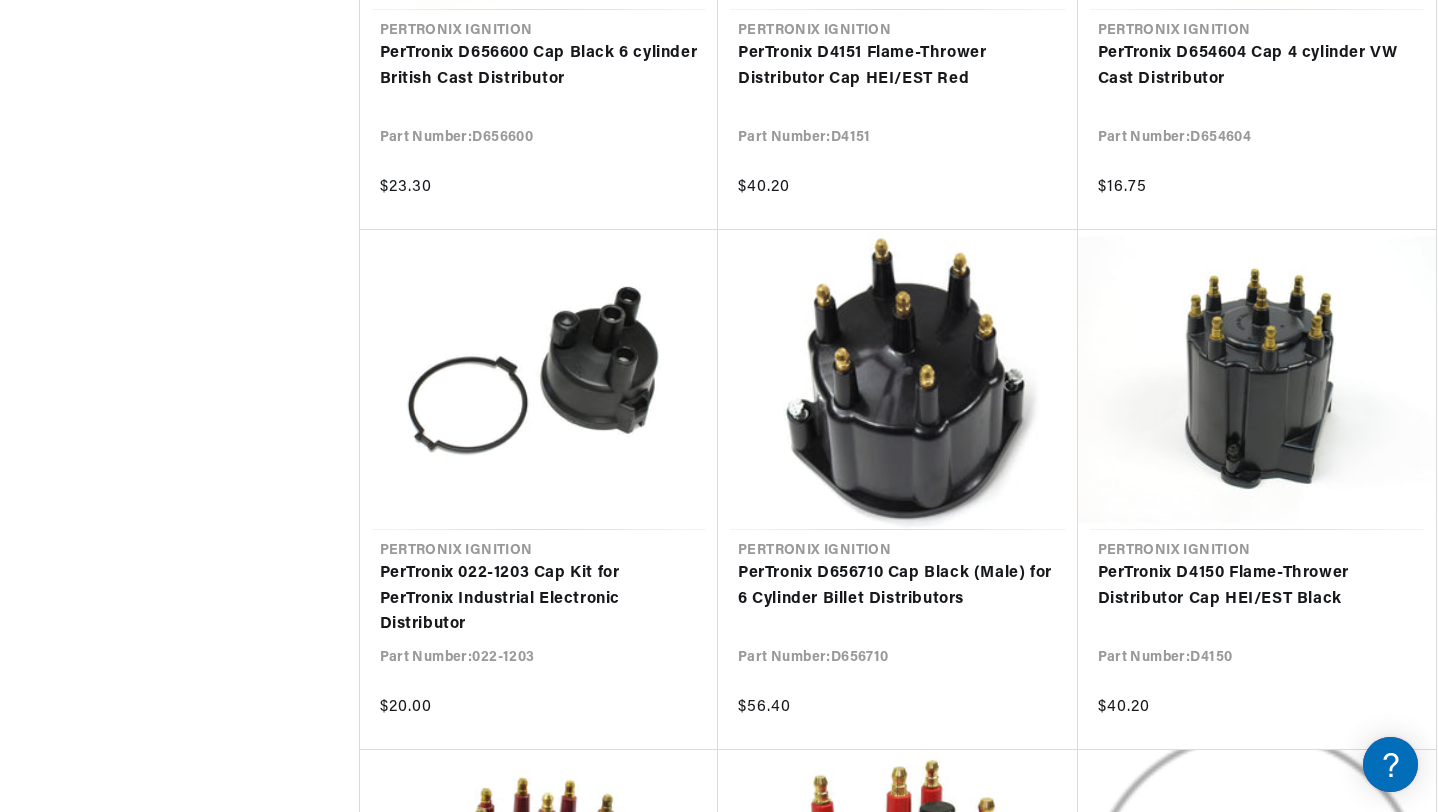 scroll, scrollTop: 0, scrollLeft: 747, axis: horizontal 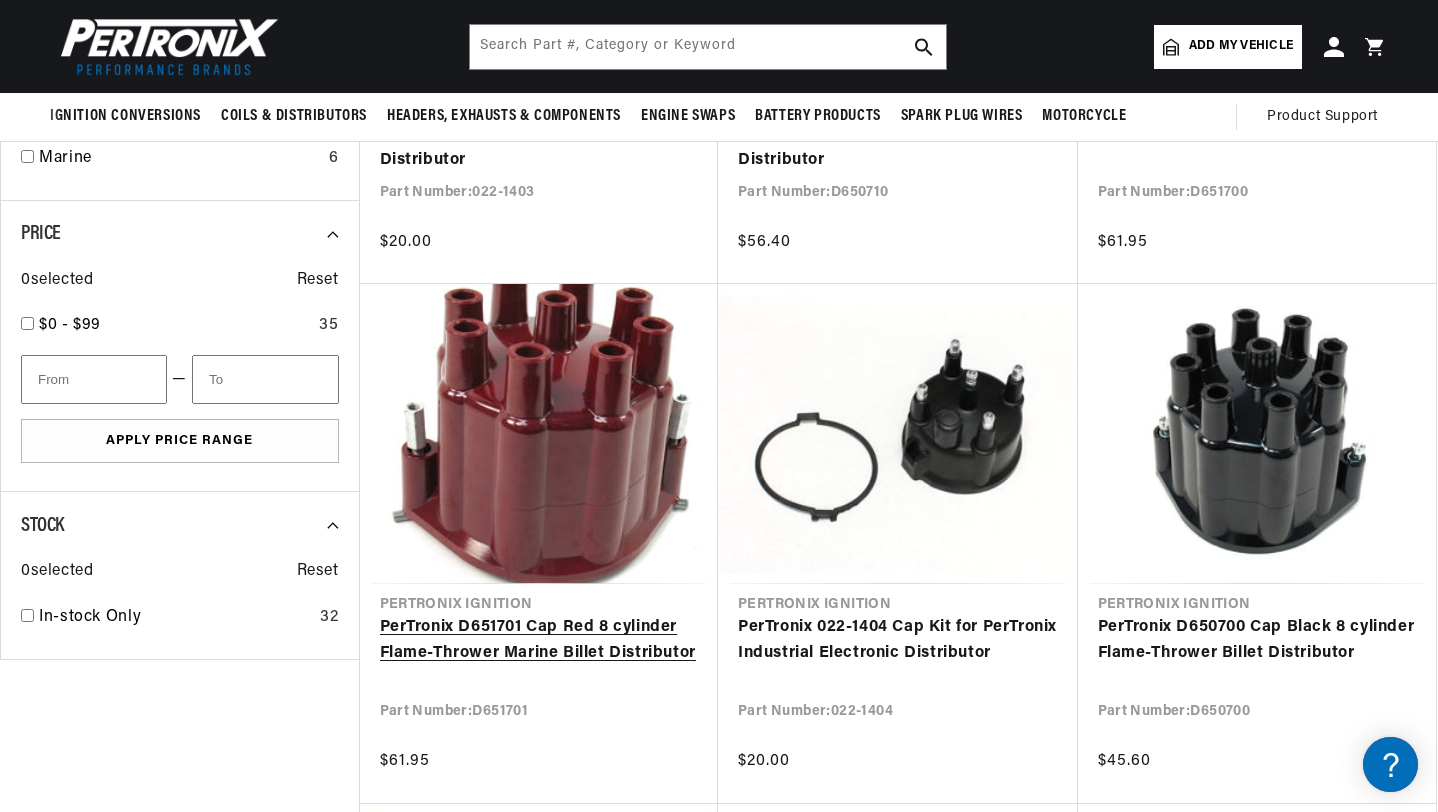 click on "PerTronix D651701 Cap Red 8 cylinder Flame-Thrower Marine Billet Distributor" at bounding box center (539, 640) 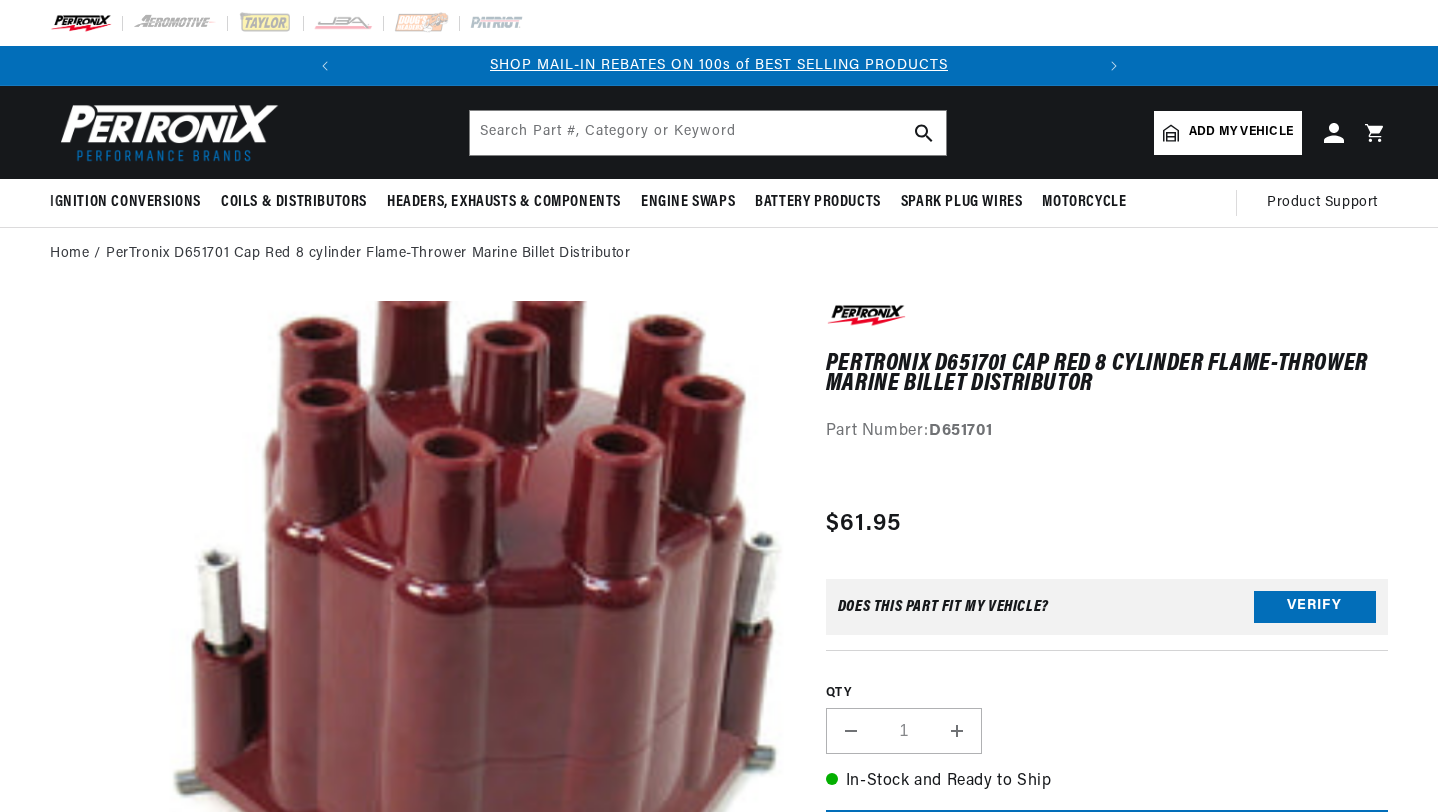 scroll, scrollTop: 433, scrollLeft: 0, axis: vertical 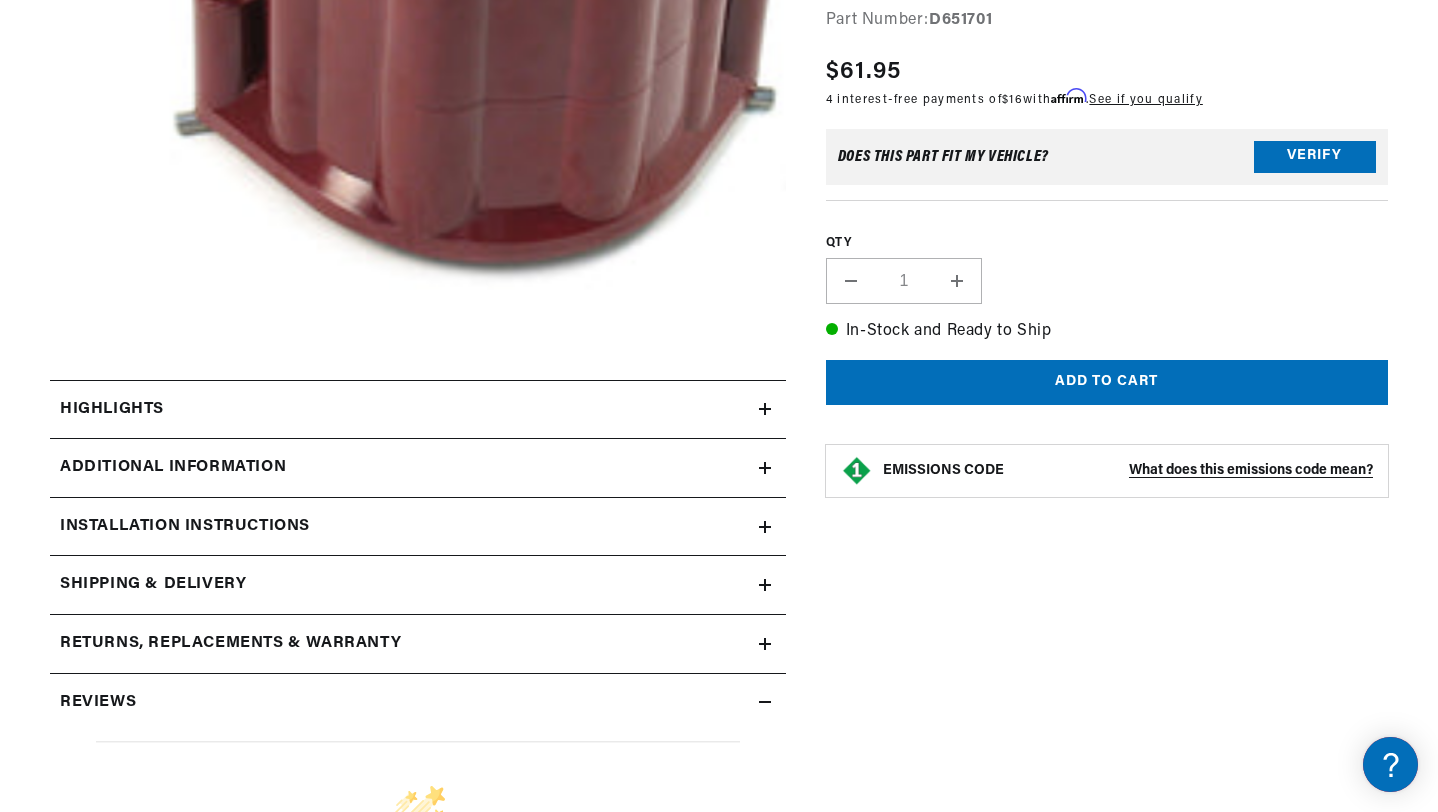 click 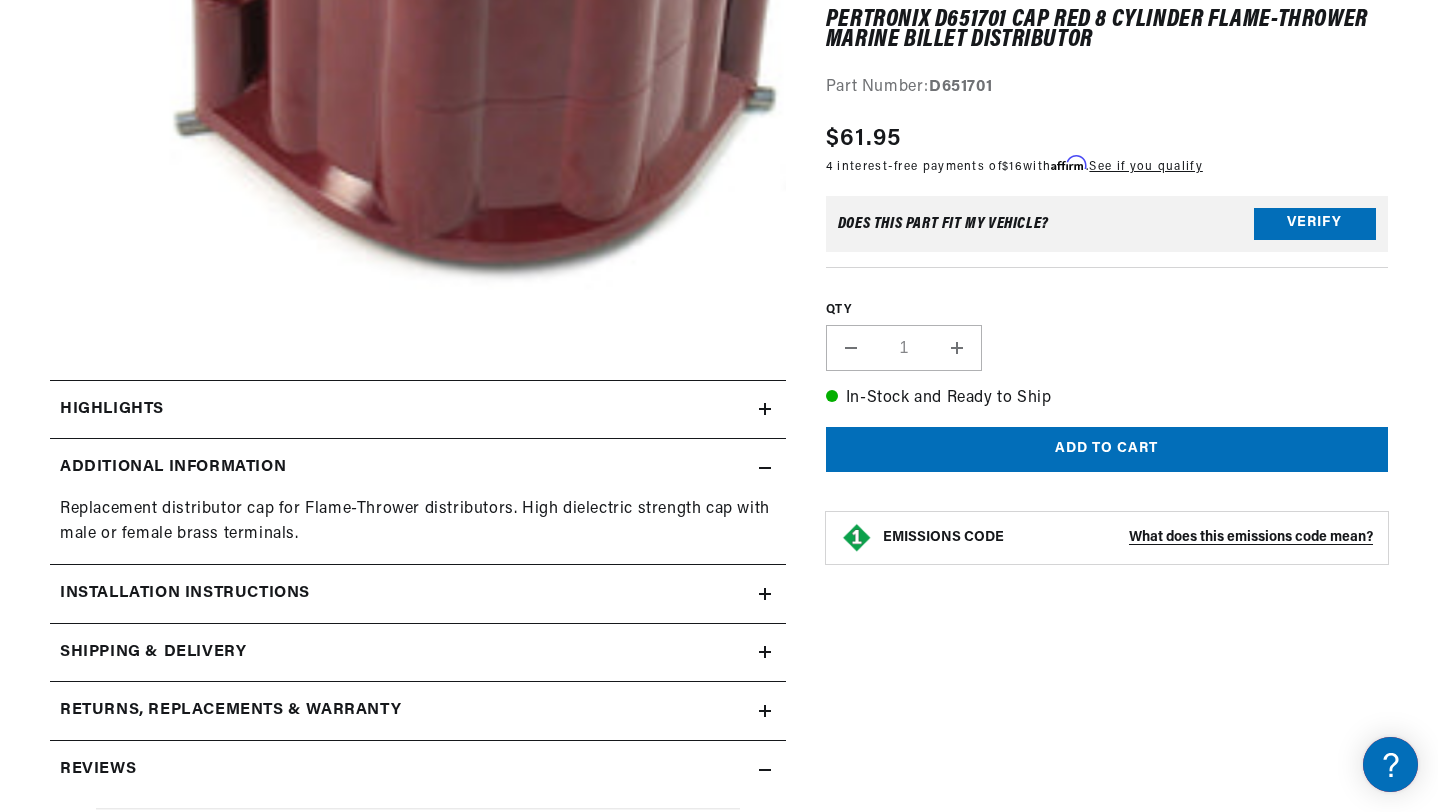 scroll, scrollTop: 0, scrollLeft: 0, axis: both 